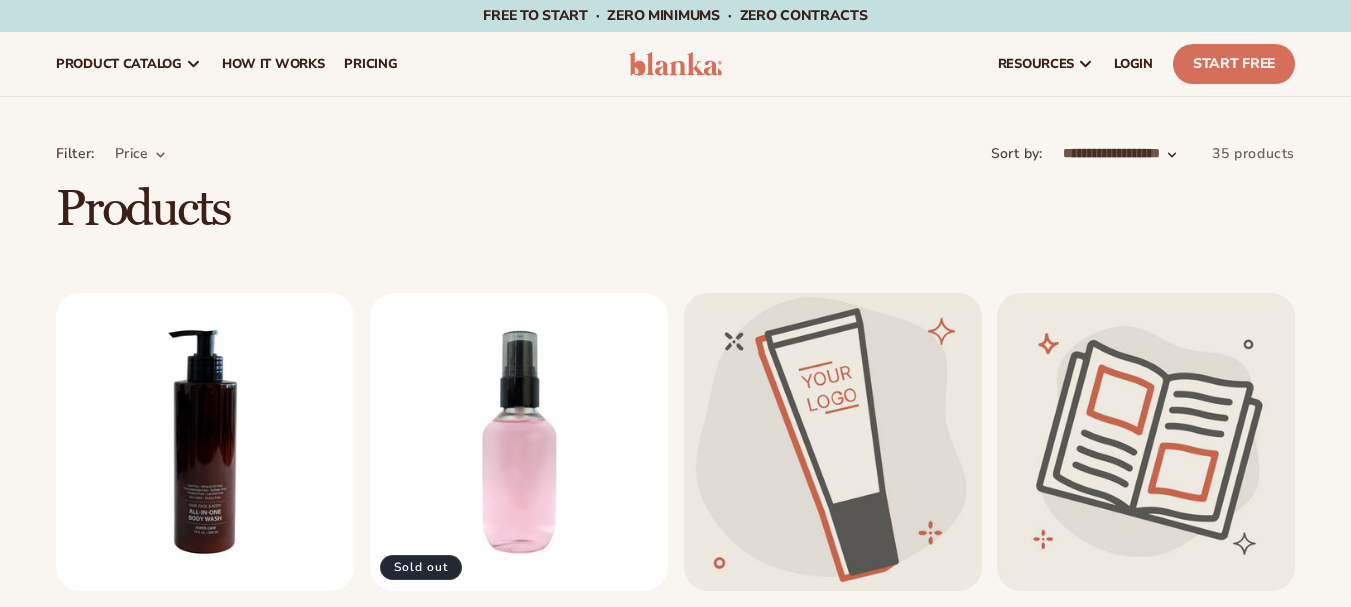 scroll, scrollTop: 0, scrollLeft: 0, axis: both 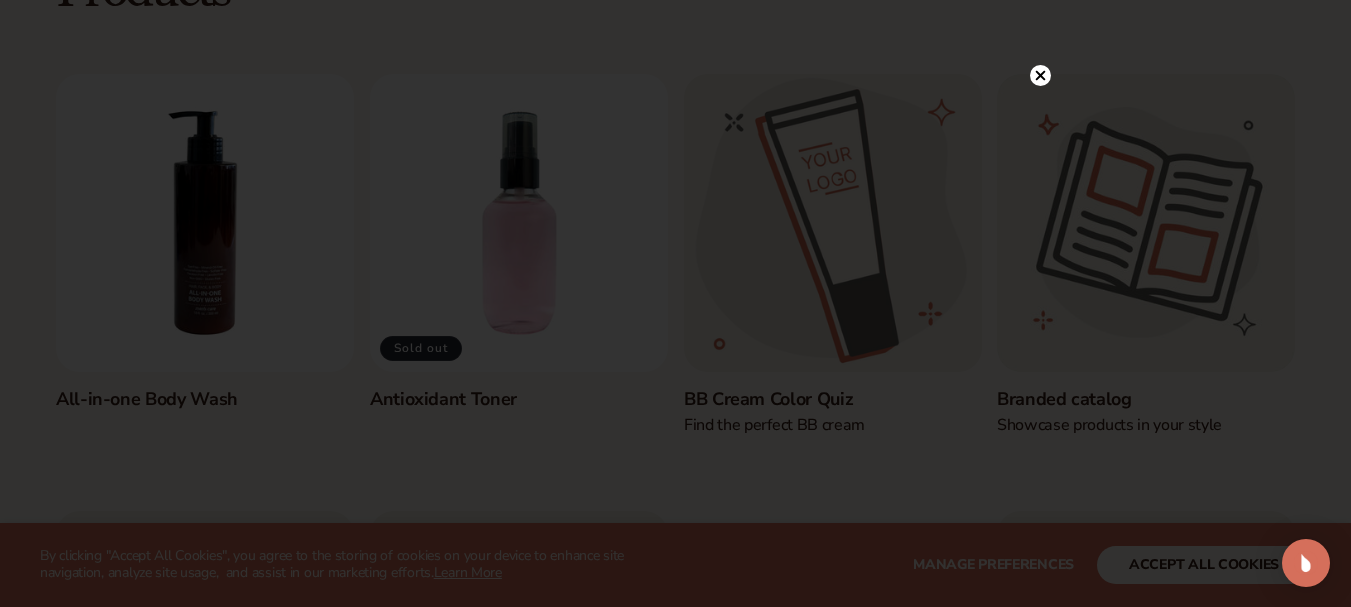 click 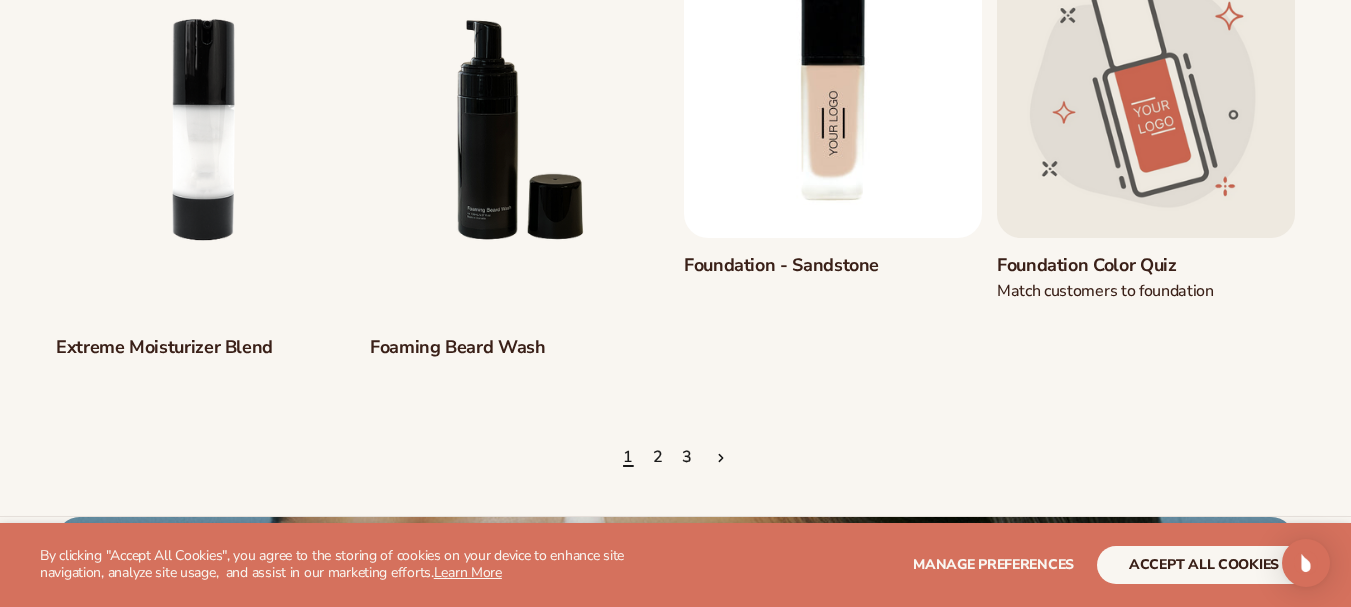 scroll, scrollTop: 1825, scrollLeft: 0, axis: vertical 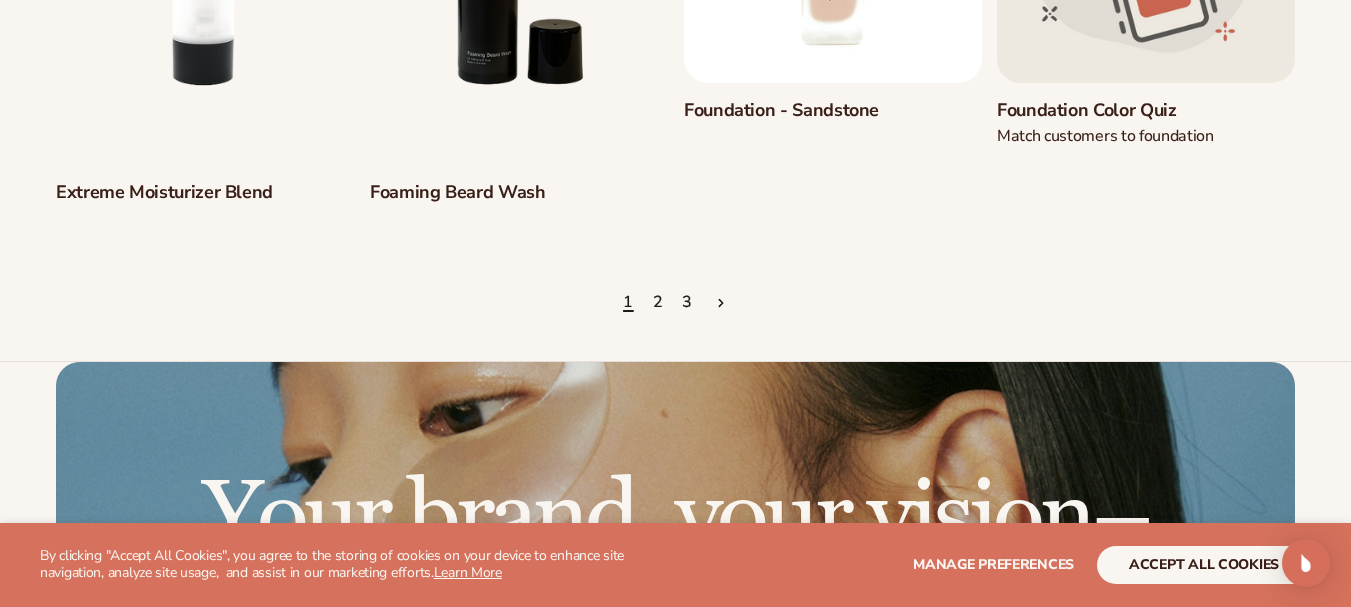 click on "2" at bounding box center (658, 303) 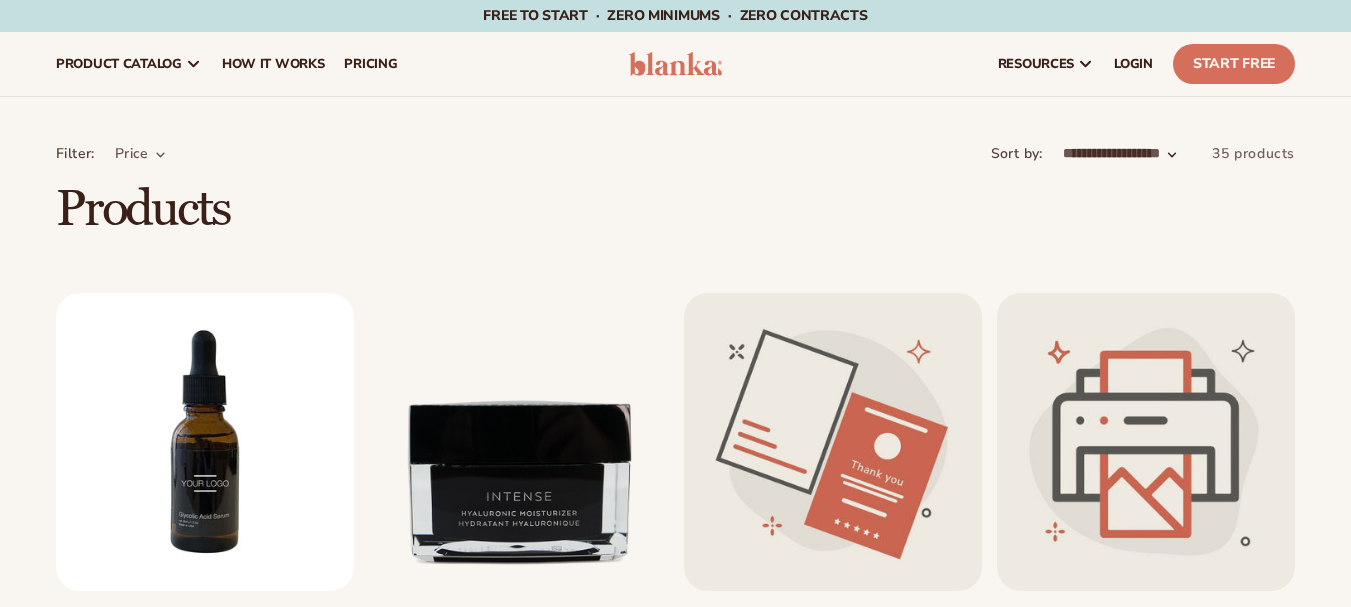 scroll, scrollTop: 0, scrollLeft: 0, axis: both 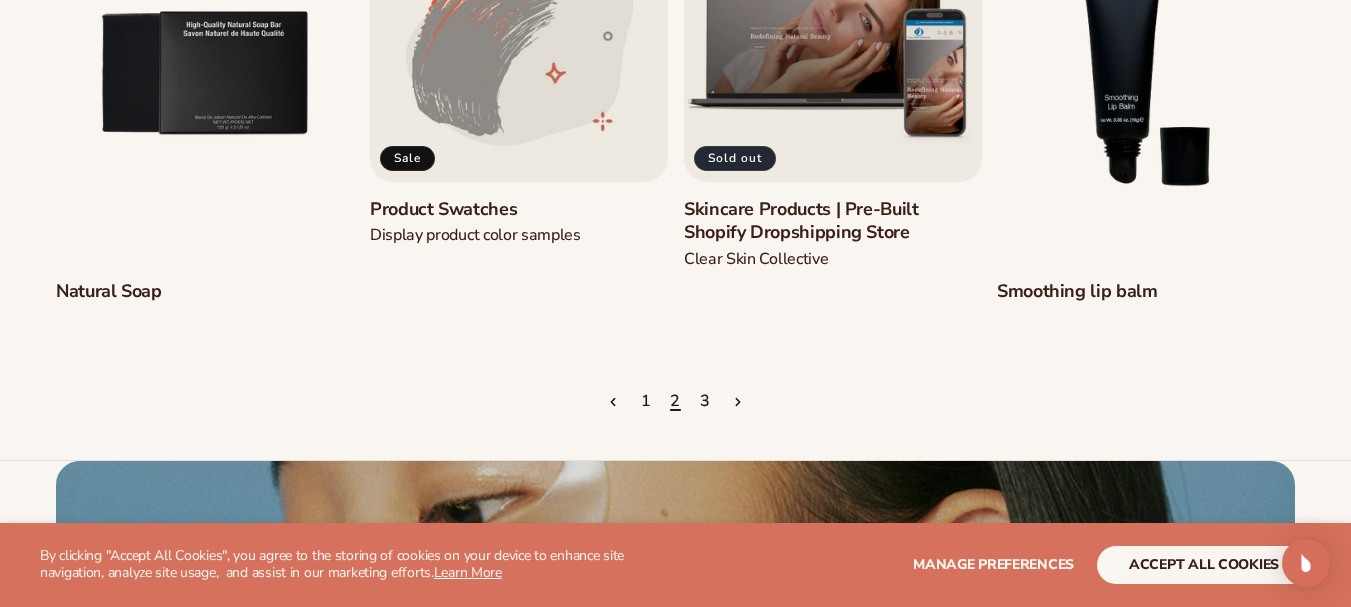 click on "3" at bounding box center (705, 402) 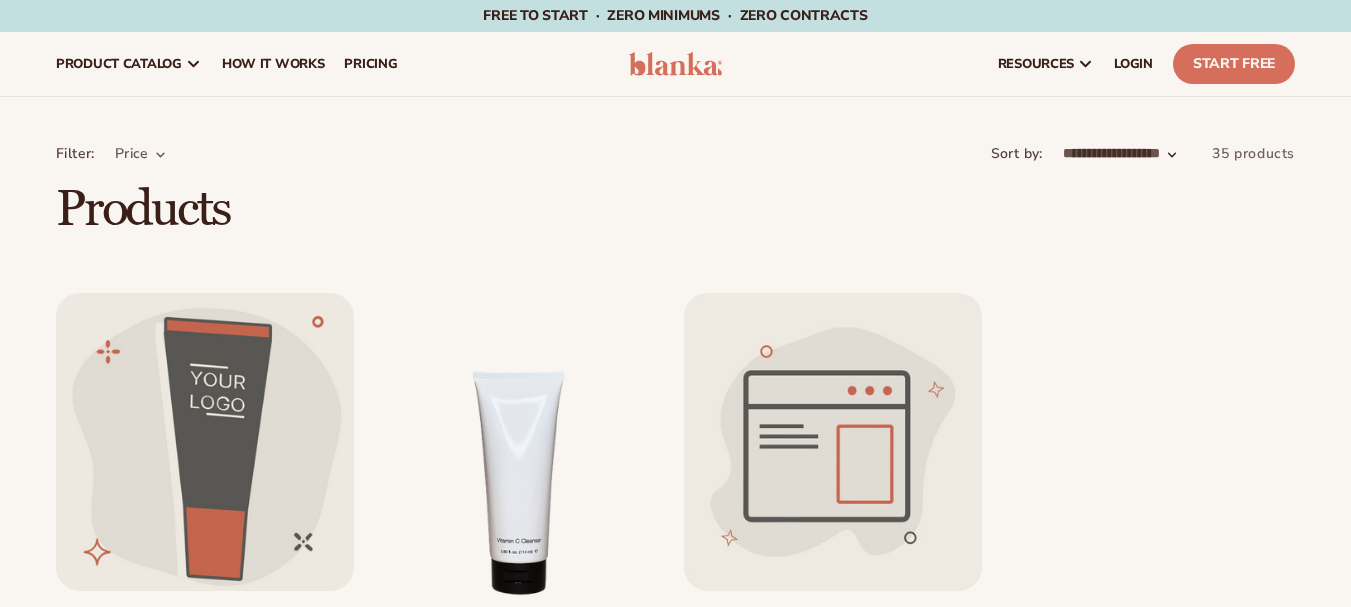 scroll, scrollTop: 0, scrollLeft: 0, axis: both 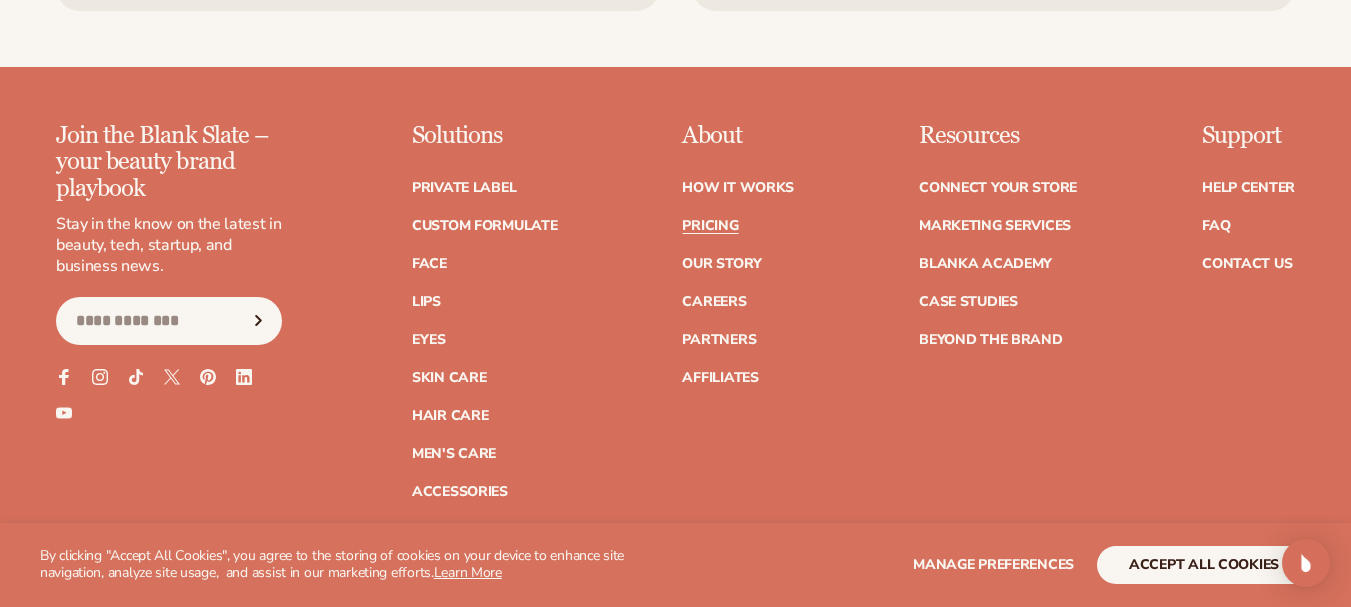 click on "Pricing" at bounding box center [710, 226] 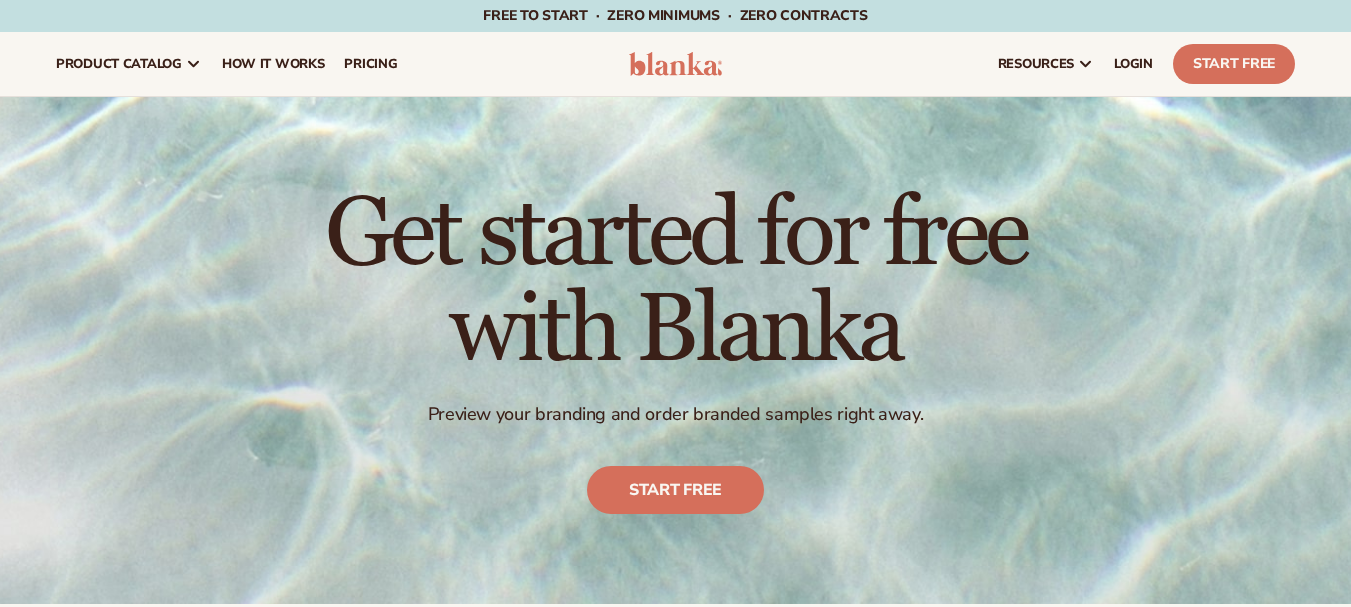 scroll, scrollTop: 0, scrollLeft: 0, axis: both 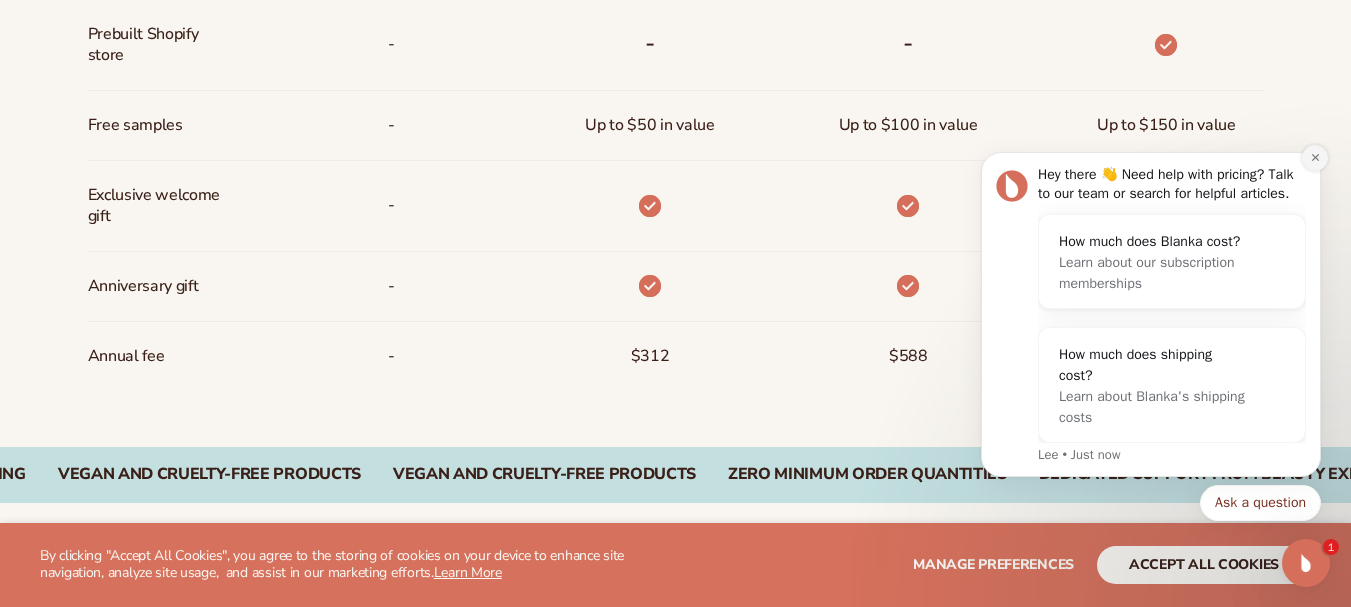 click 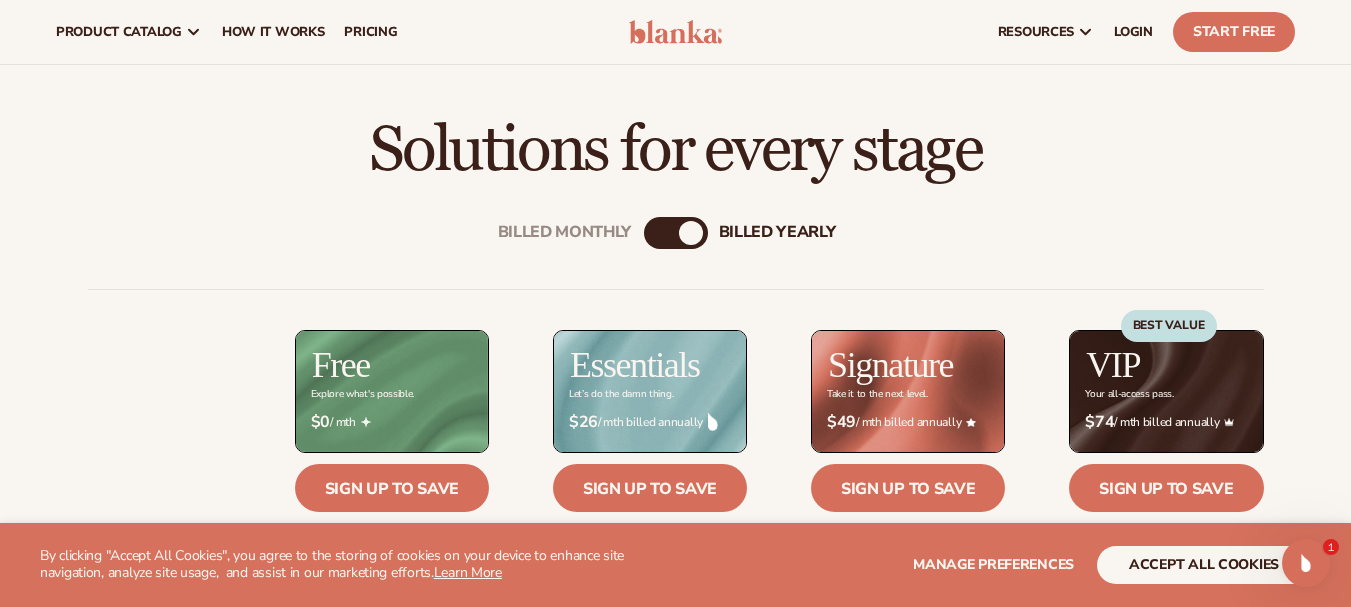 scroll, scrollTop: 533, scrollLeft: 0, axis: vertical 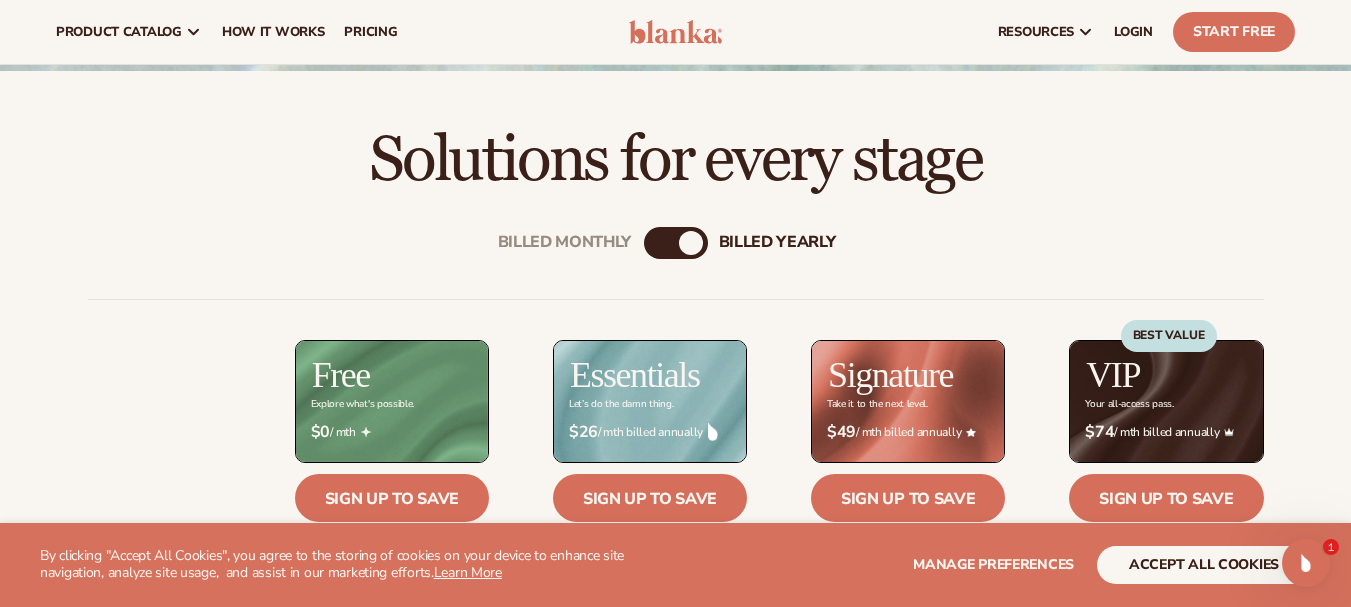 click on "Billed Monthly" at bounding box center [656, 243] 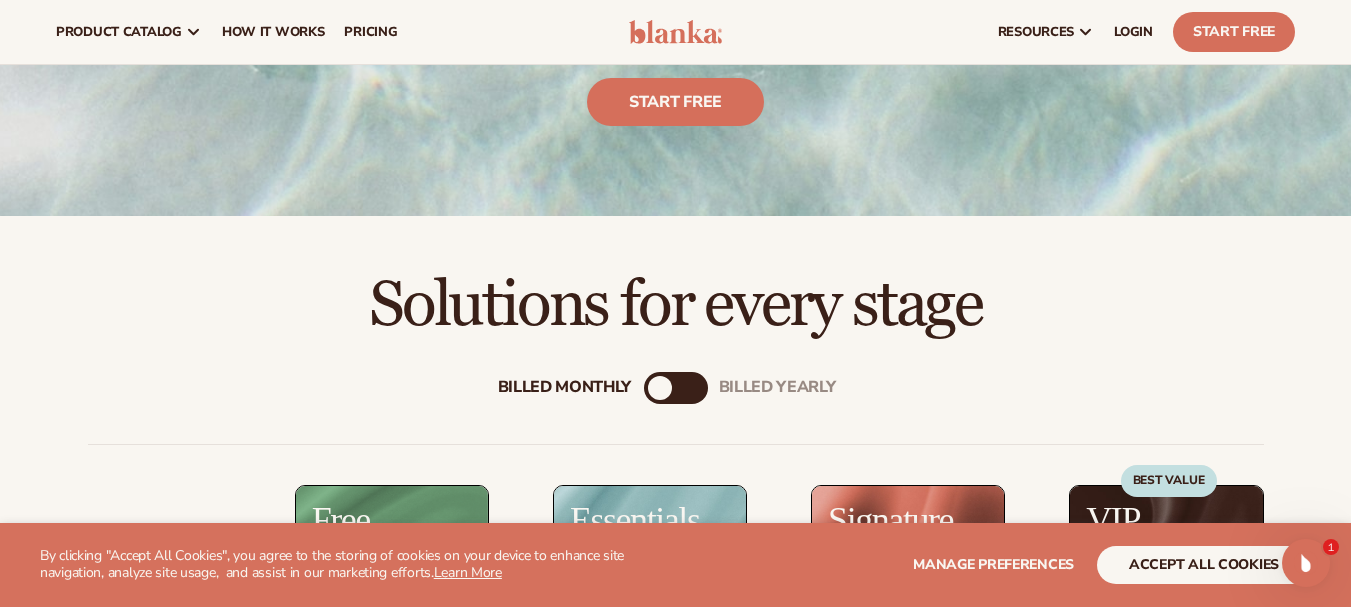 scroll, scrollTop: 0, scrollLeft: 0, axis: both 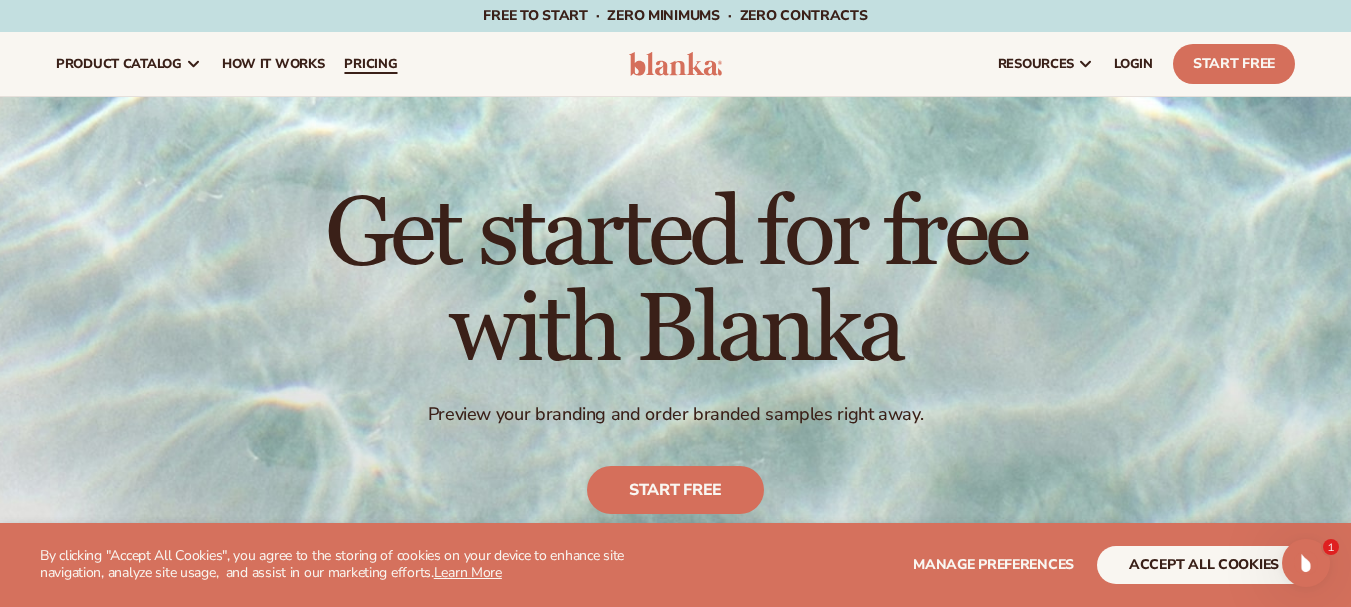 click on "pricing" at bounding box center (370, 64) 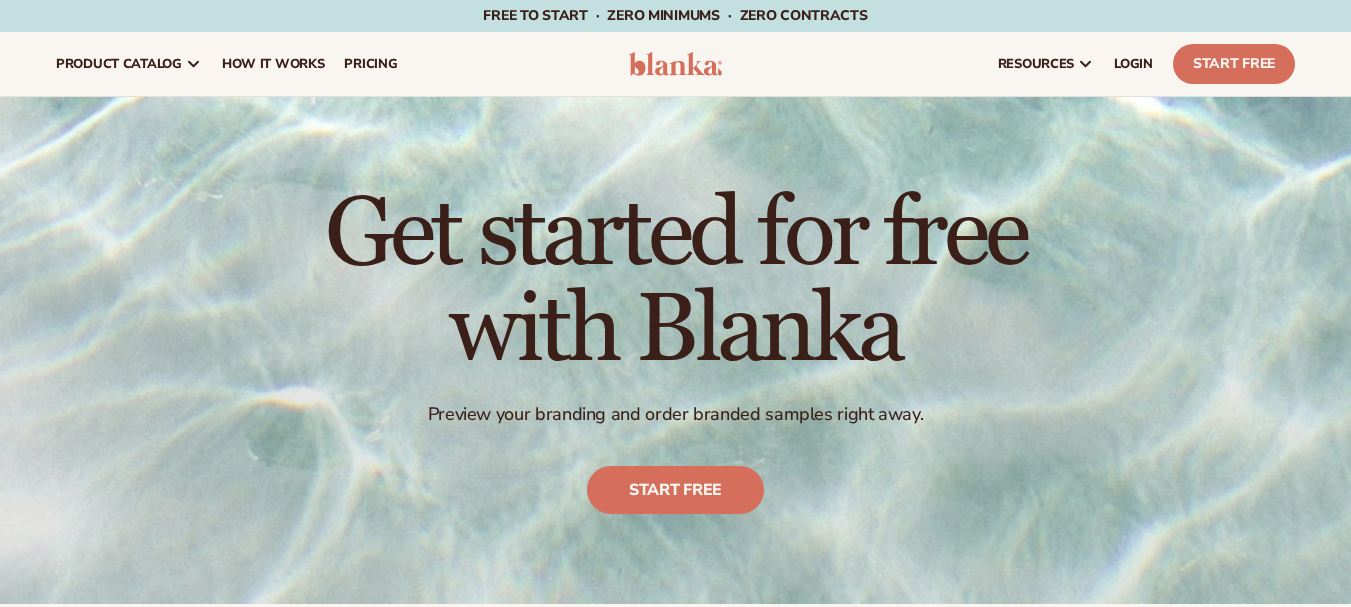 scroll, scrollTop: 0, scrollLeft: 0, axis: both 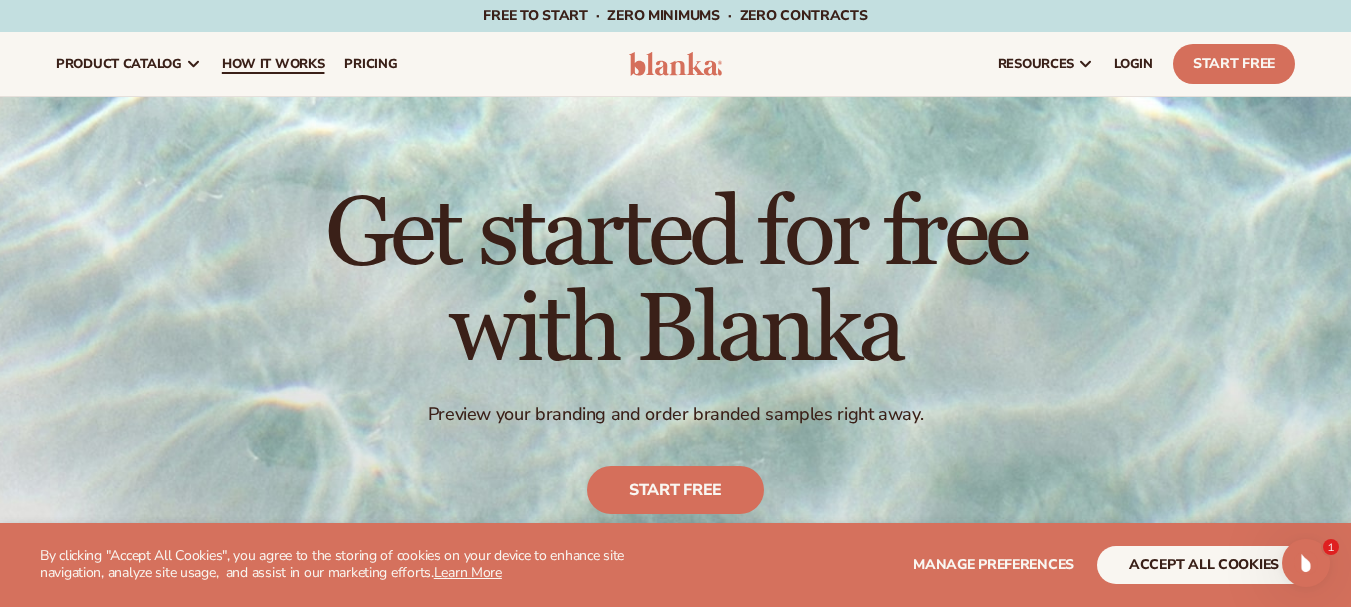 click on "How It Works" at bounding box center [273, 64] 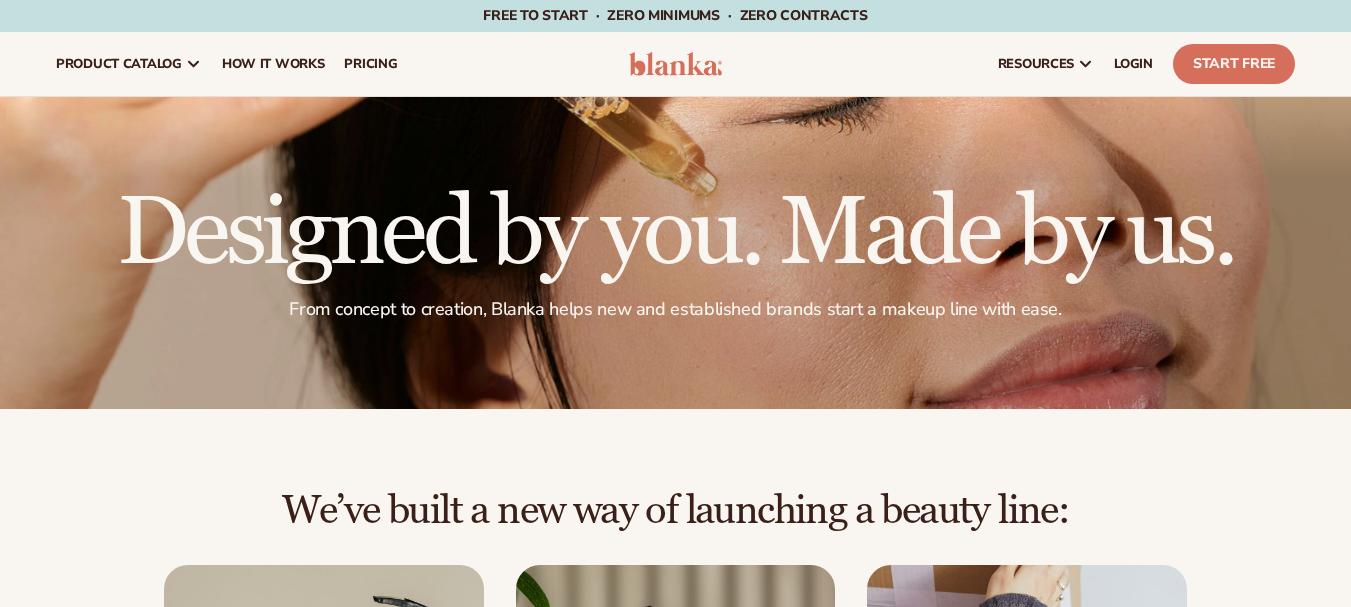 scroll, scrollTop: 0, scrollLeft: 0, axis: both 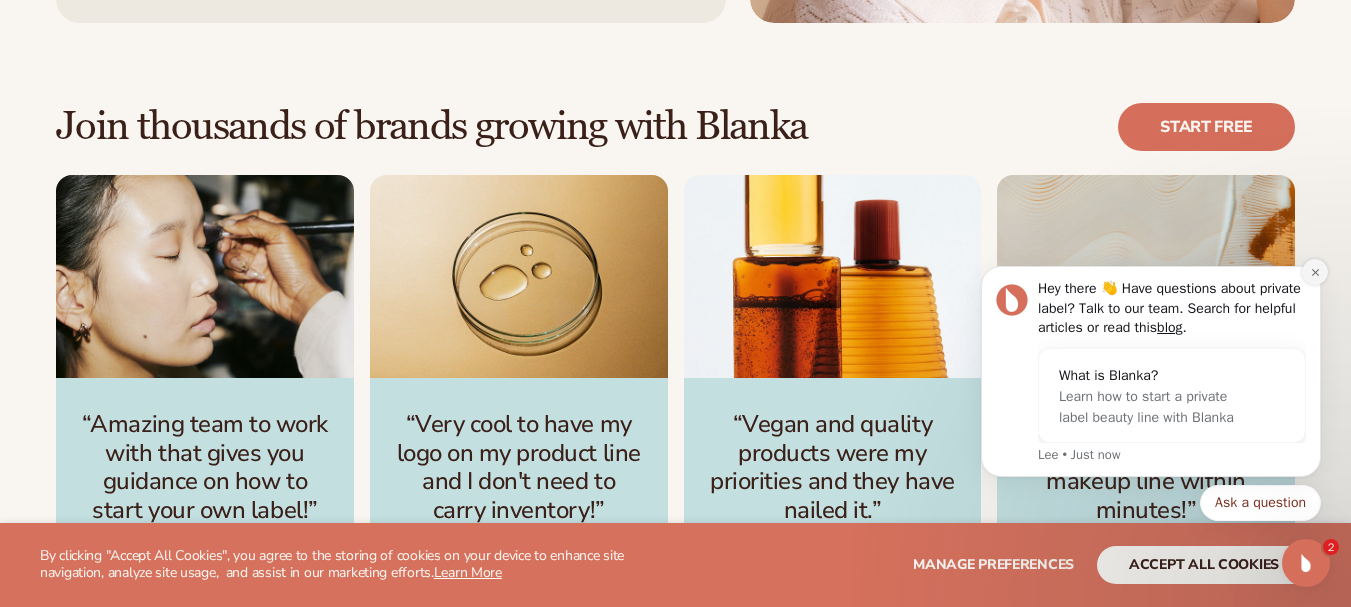 click 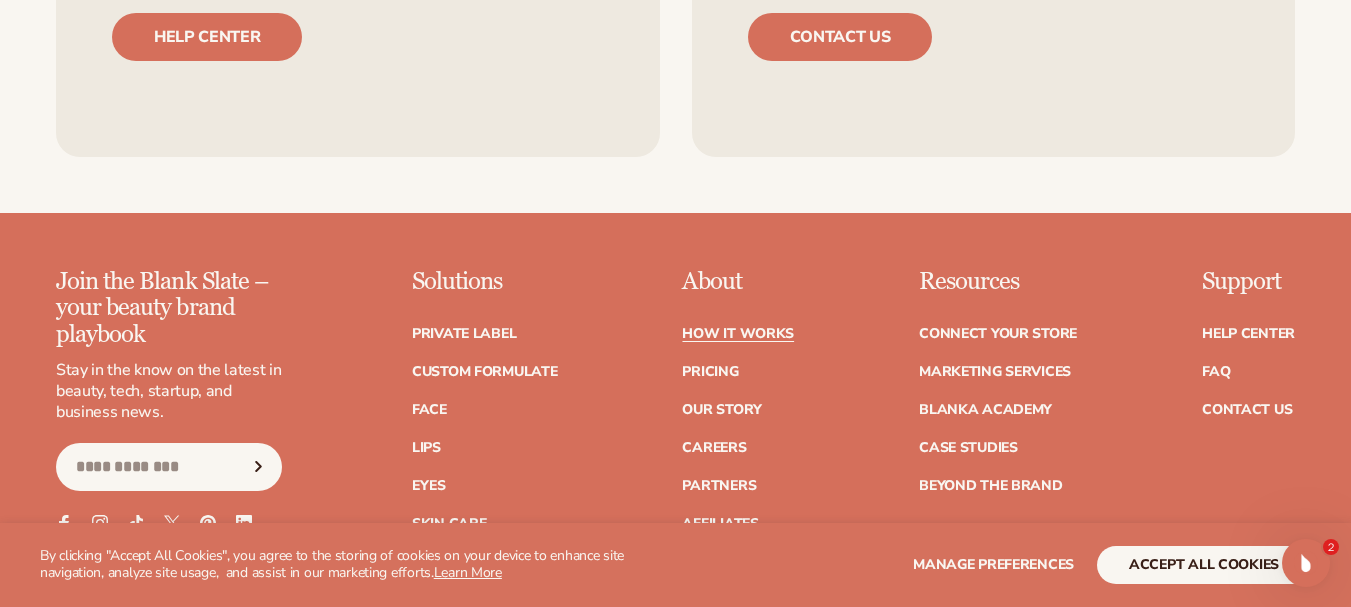 scroll, scrollTop: 4722, scrollLeft: 0, axis: vertical 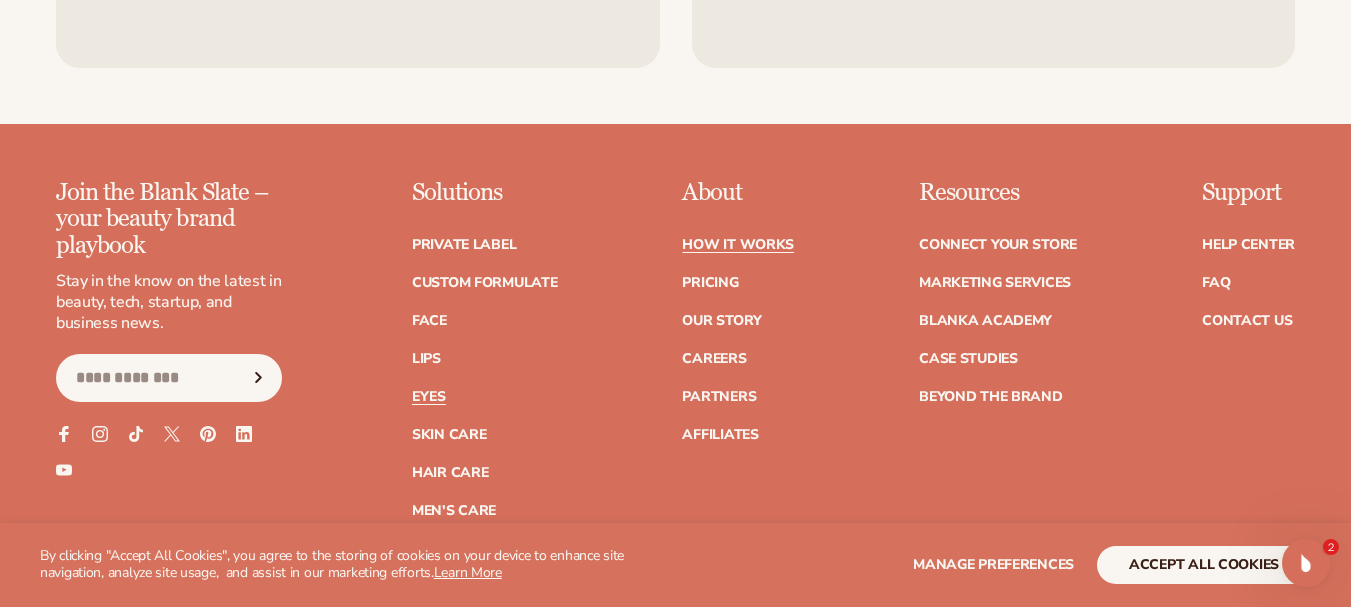 click on "Eyes" at bounding box center (429, 397) 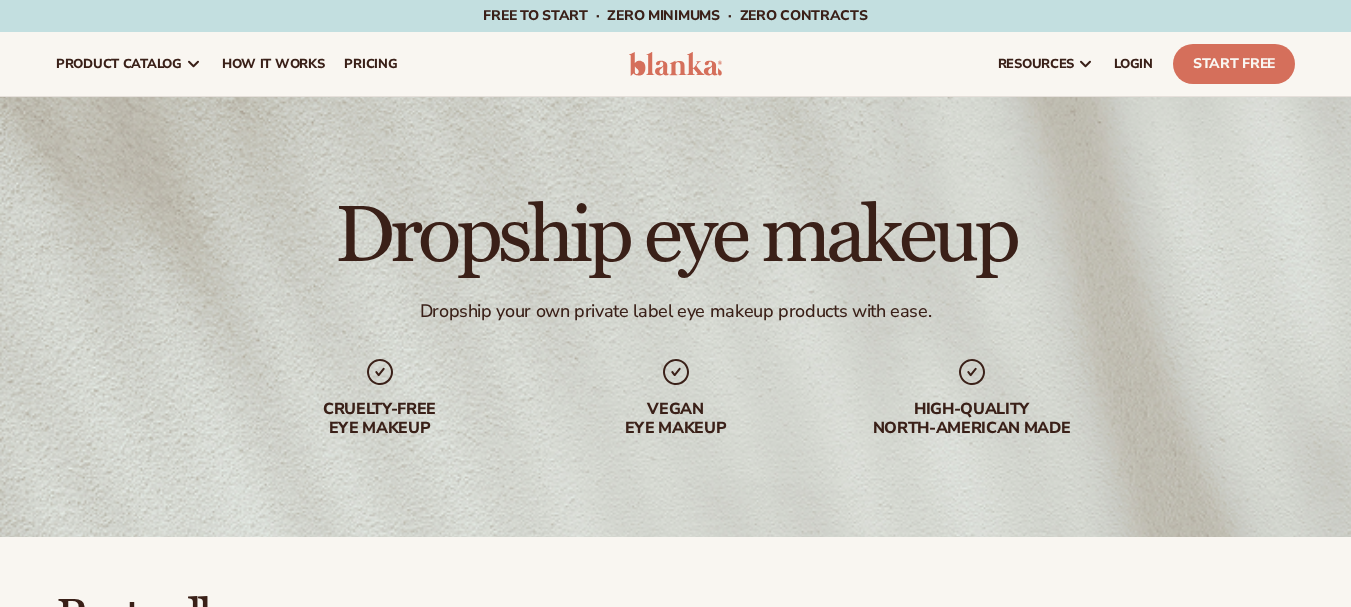 scroll, scrollTop: 0, scrollLeft: 0, axis: both 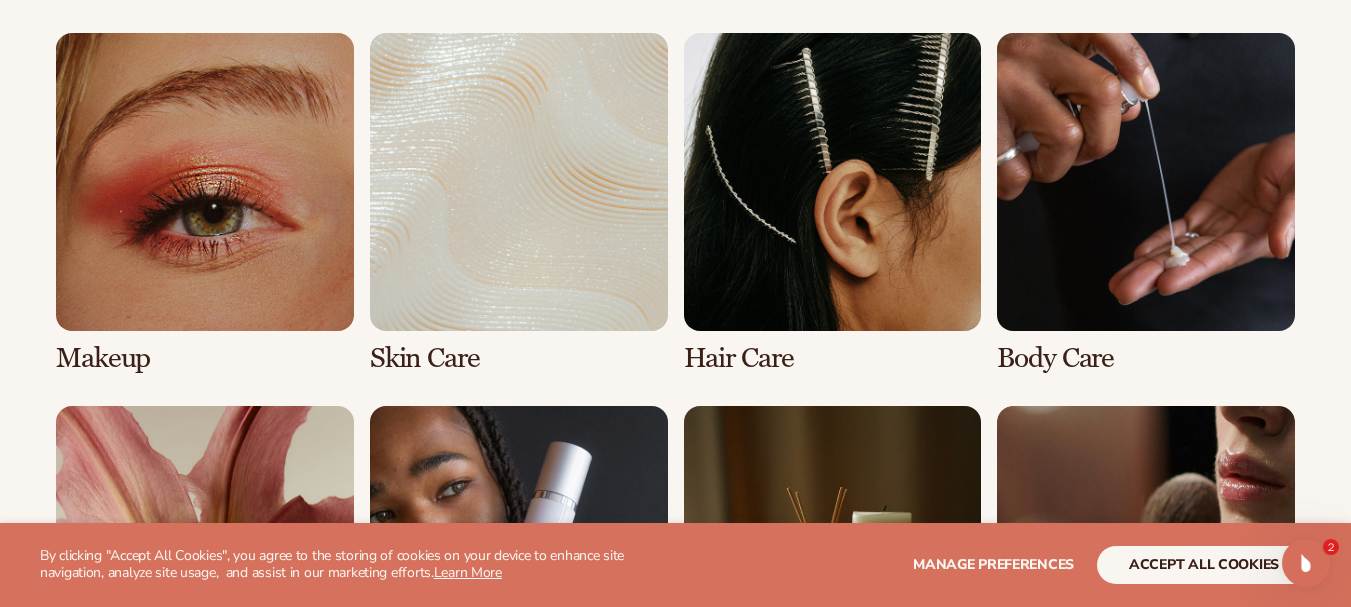 click at bounding box center [205, 203] 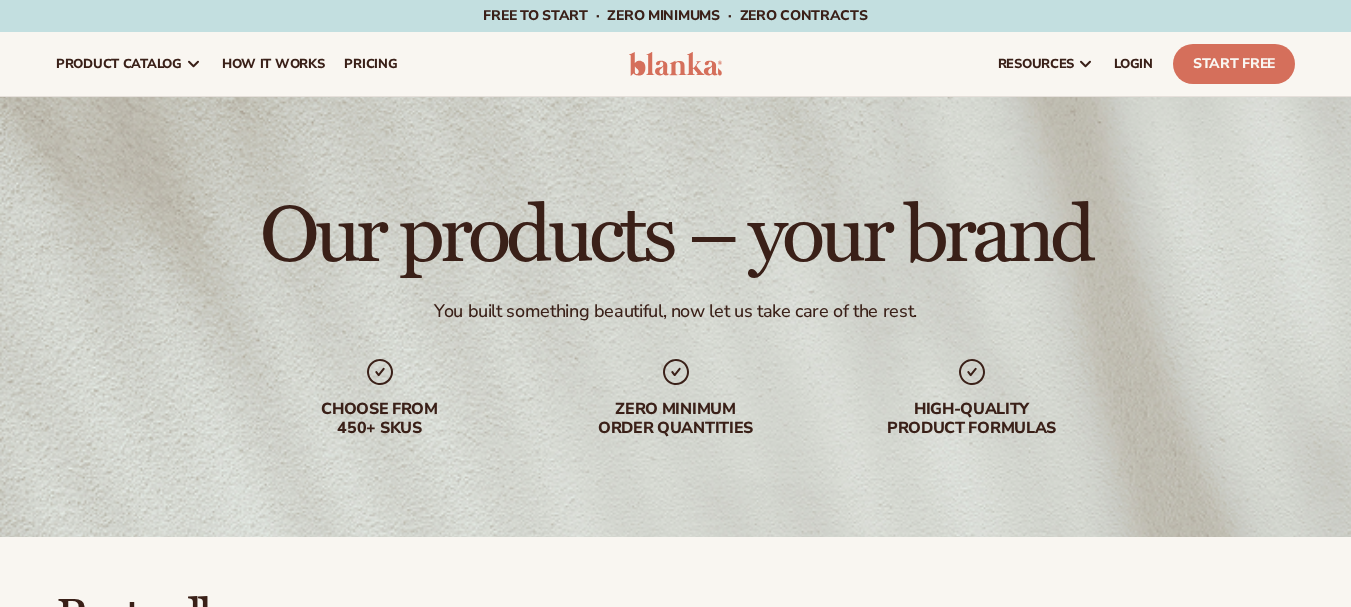 scroll, scrollTop: 0, scrollLeft: 0, axis: both 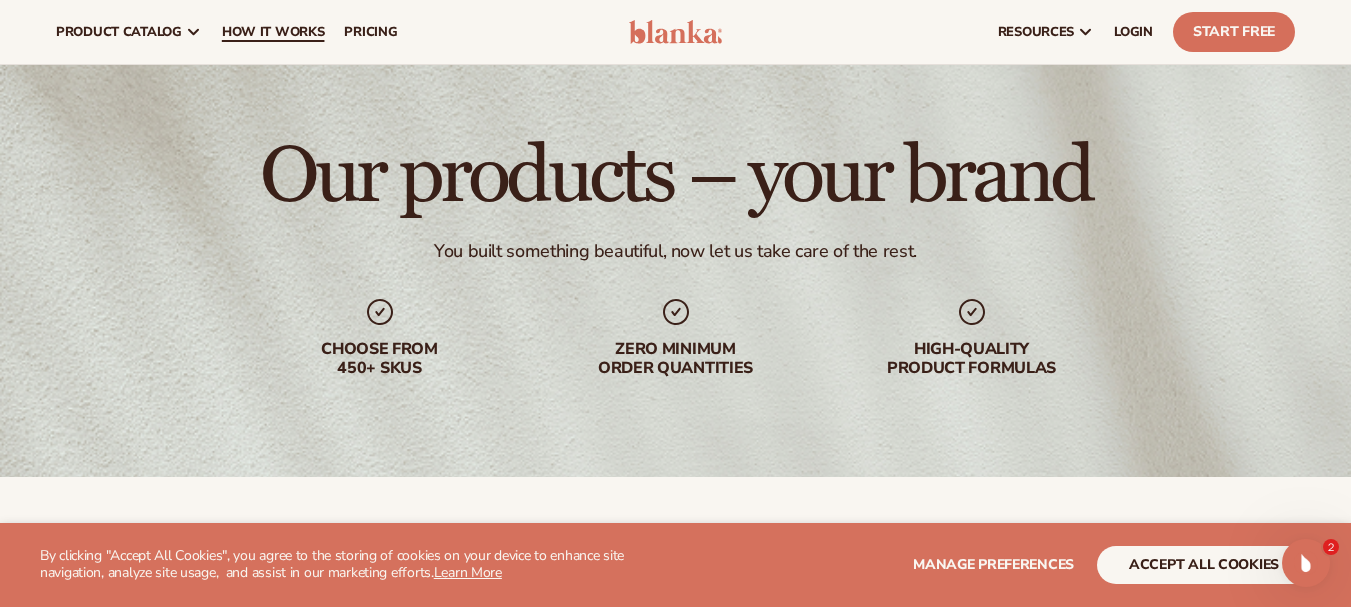 click on "How It Works" at bounding box center [273, 32] 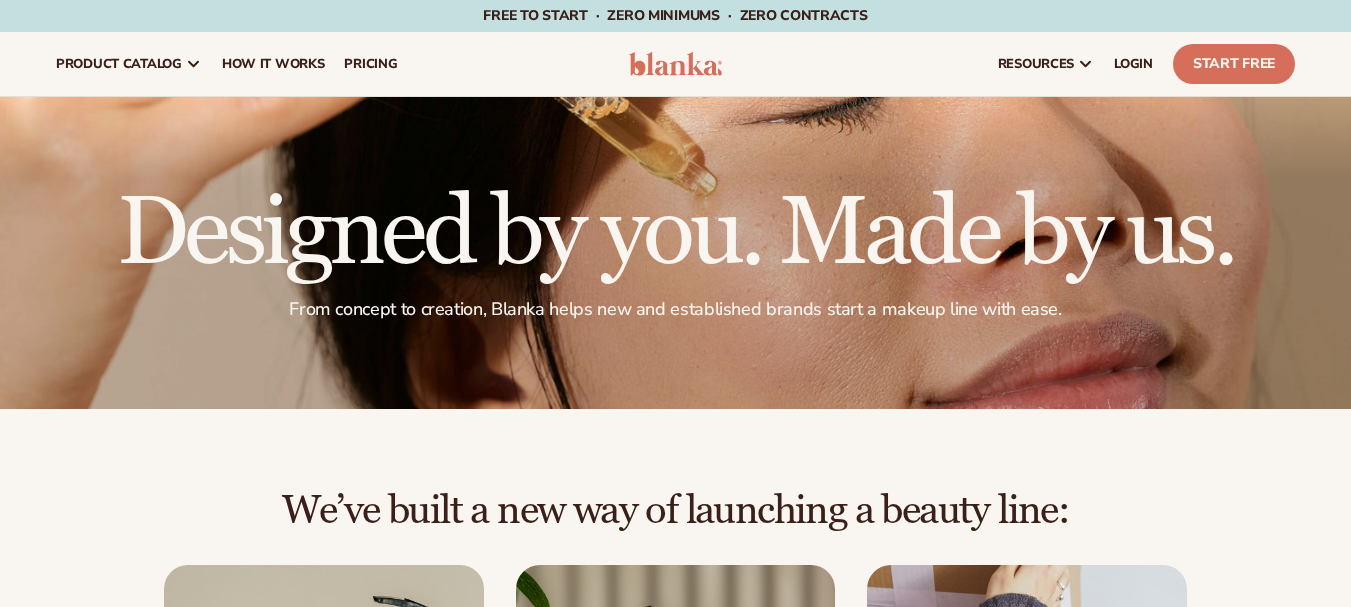 scroll, scrollTop: 0, scrollLeft: 0, axis: both 